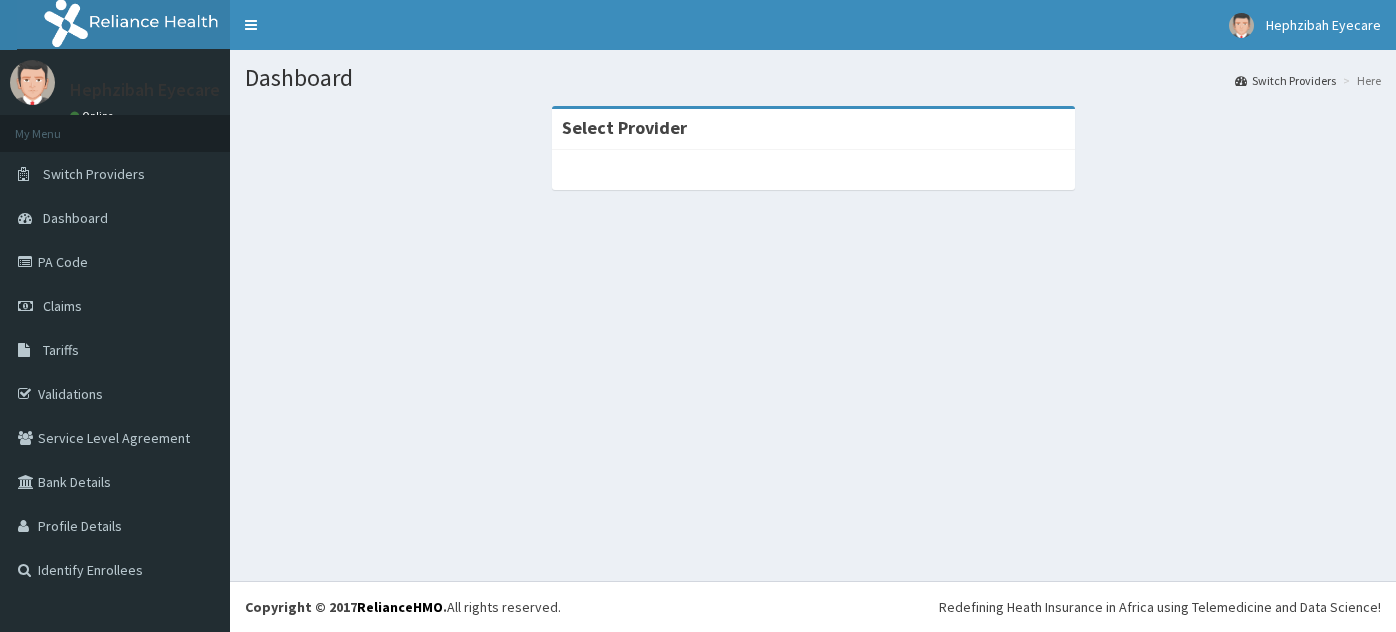 scroll, scrollTop: 0, scrollLeft: 0, axis: both 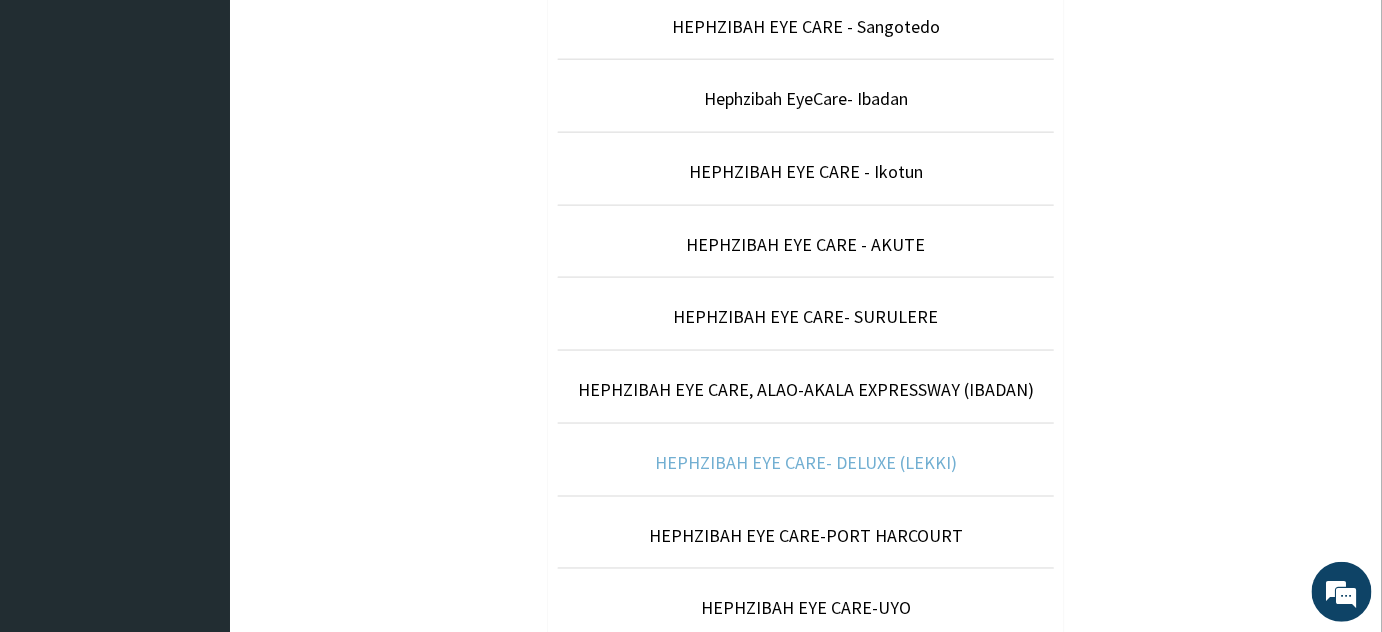 click on "HEPHZIBAH EYE CARE- DELUXE (LEKKI)" at bounding box center [806, 462] 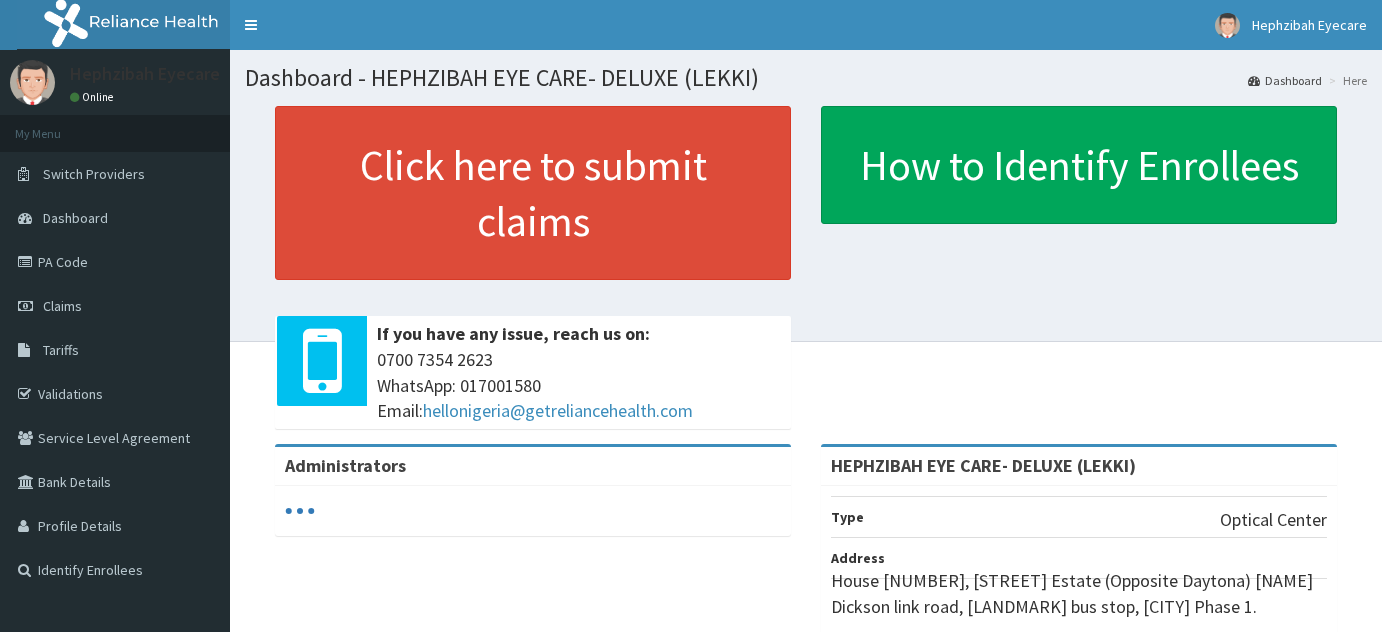 scroll, scrollTop: 0, scrollLeft: 0, axis: both 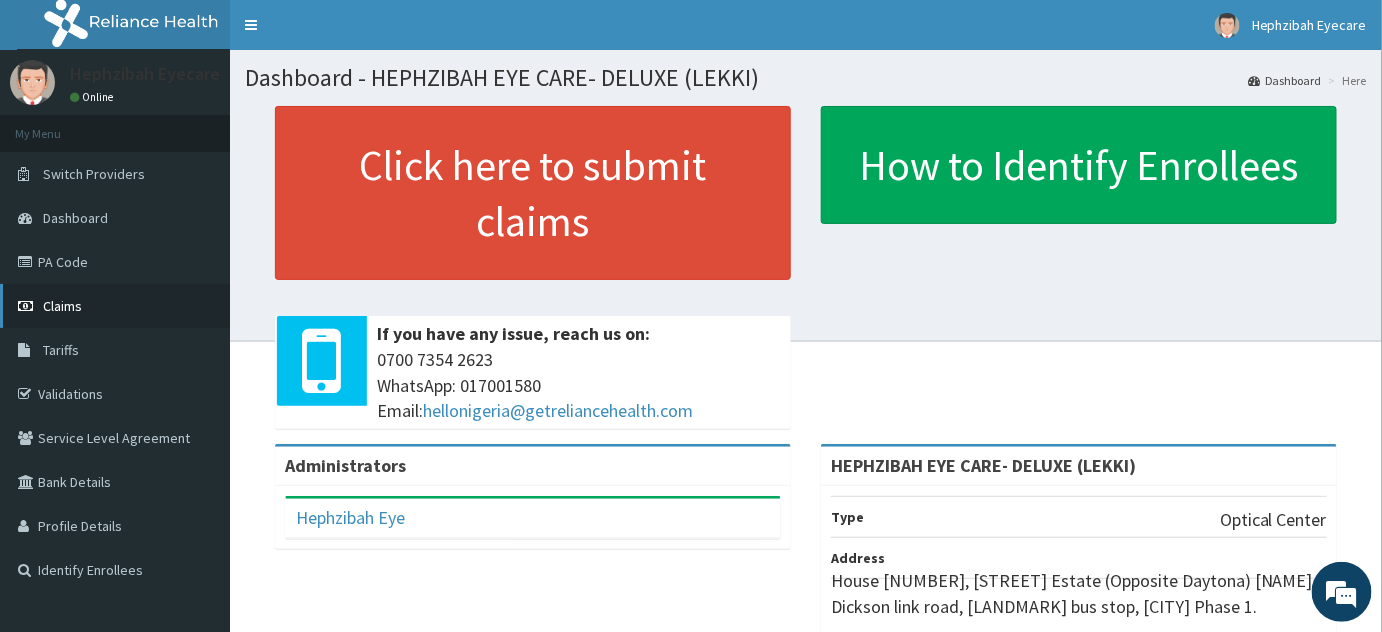 click on "Claims" at bounding box center (62, 306) 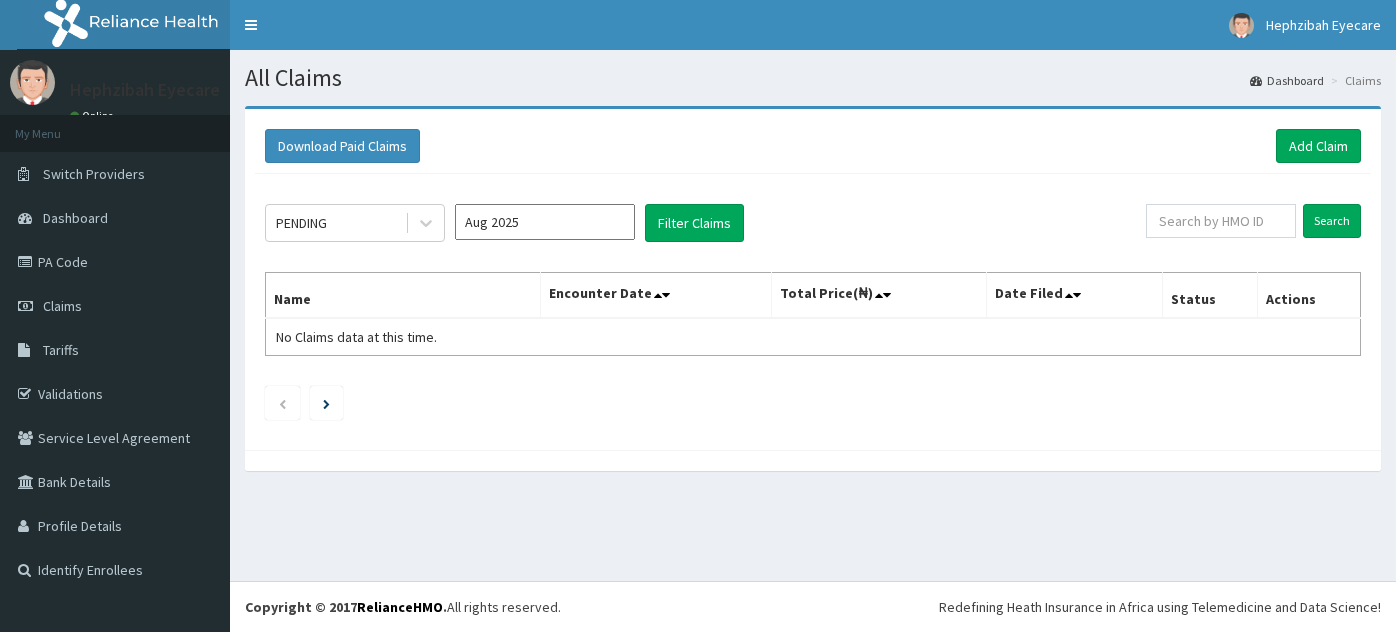 scroll, scrollTop: 0, scrollLeft: 0, axis: both 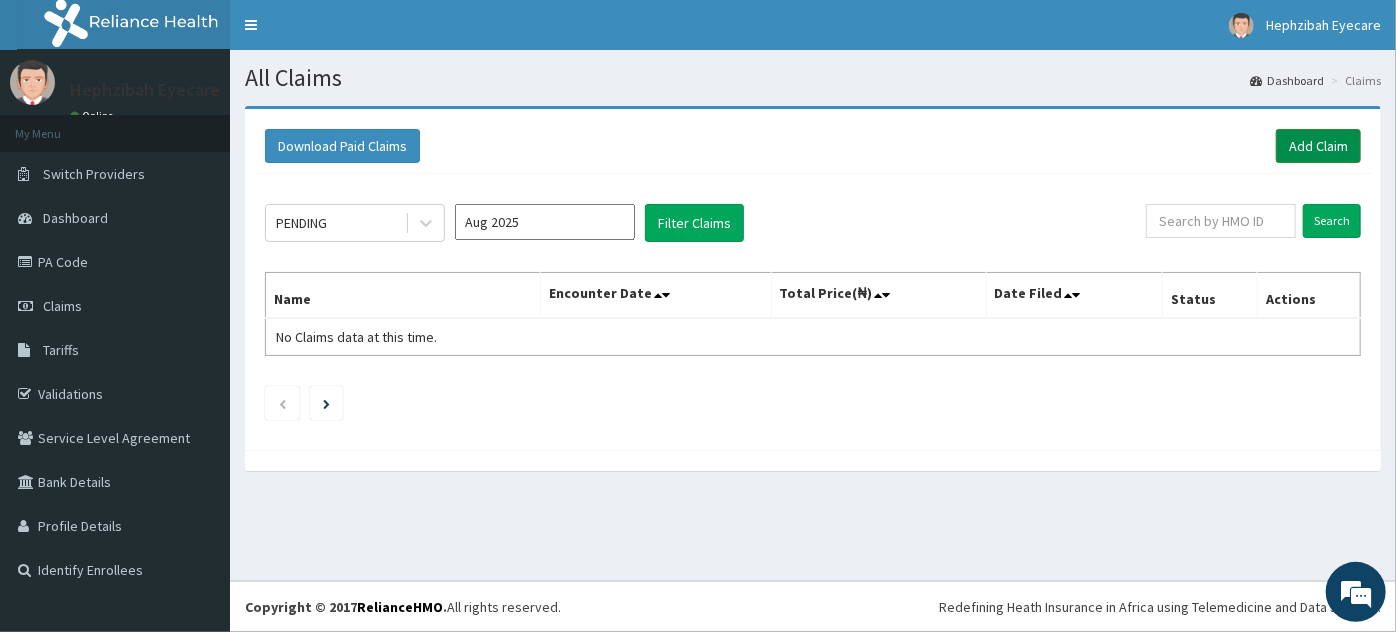 click on "Add Claim" at bounding box center (1318, 146) 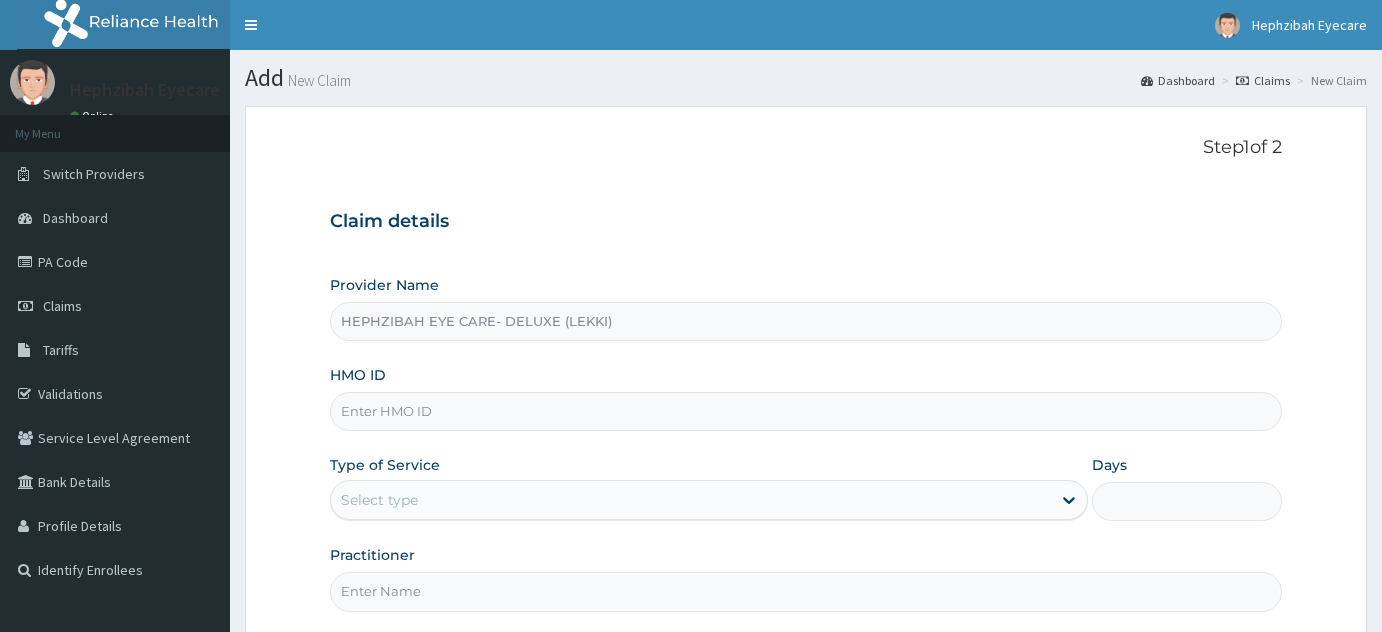 scroll, scrollTop: 0, scrollLeft: 0, axis: both 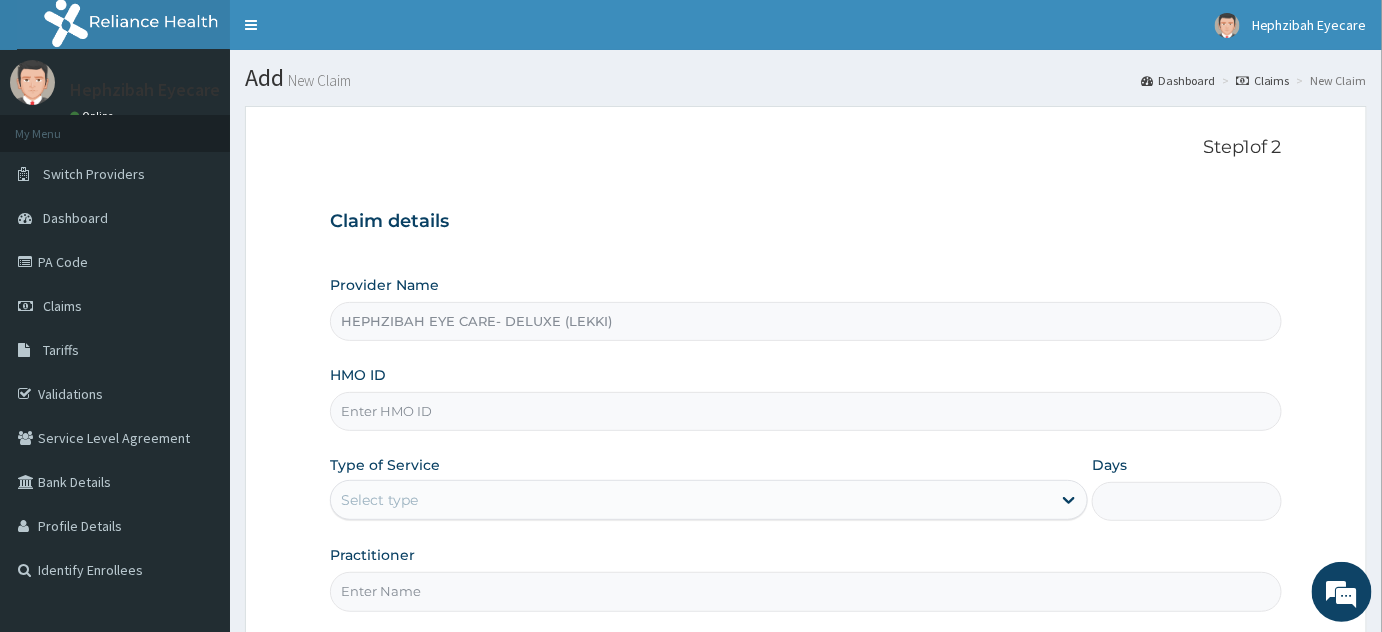 click on "HMO ID" at bounding box center [806, 411] 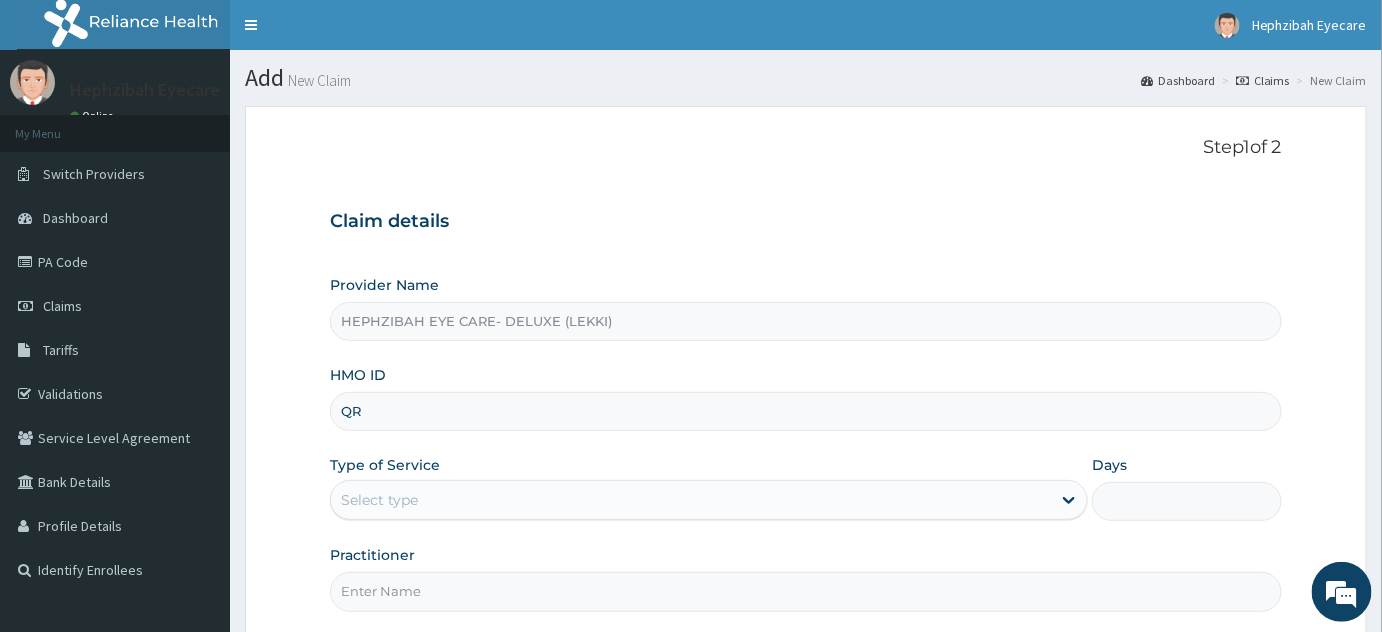 scroll, scrollTop: 0, scrollLeft: 0, axis: both 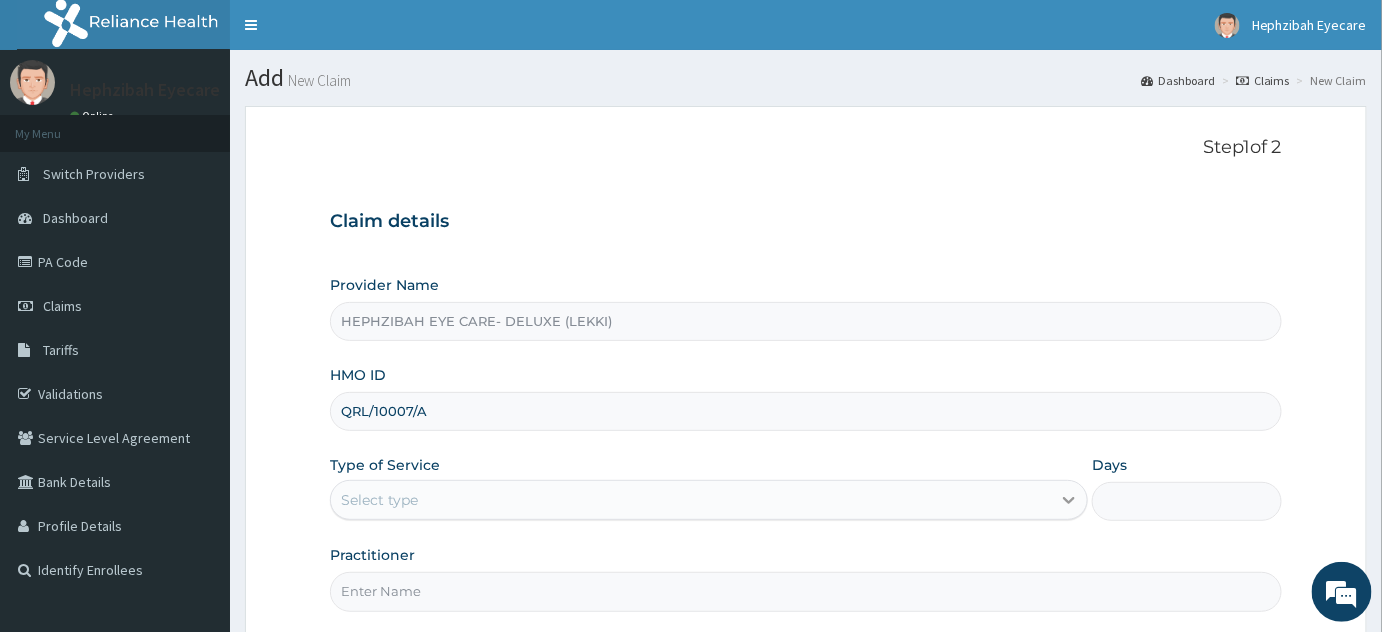 type on "QRL/10007/A" 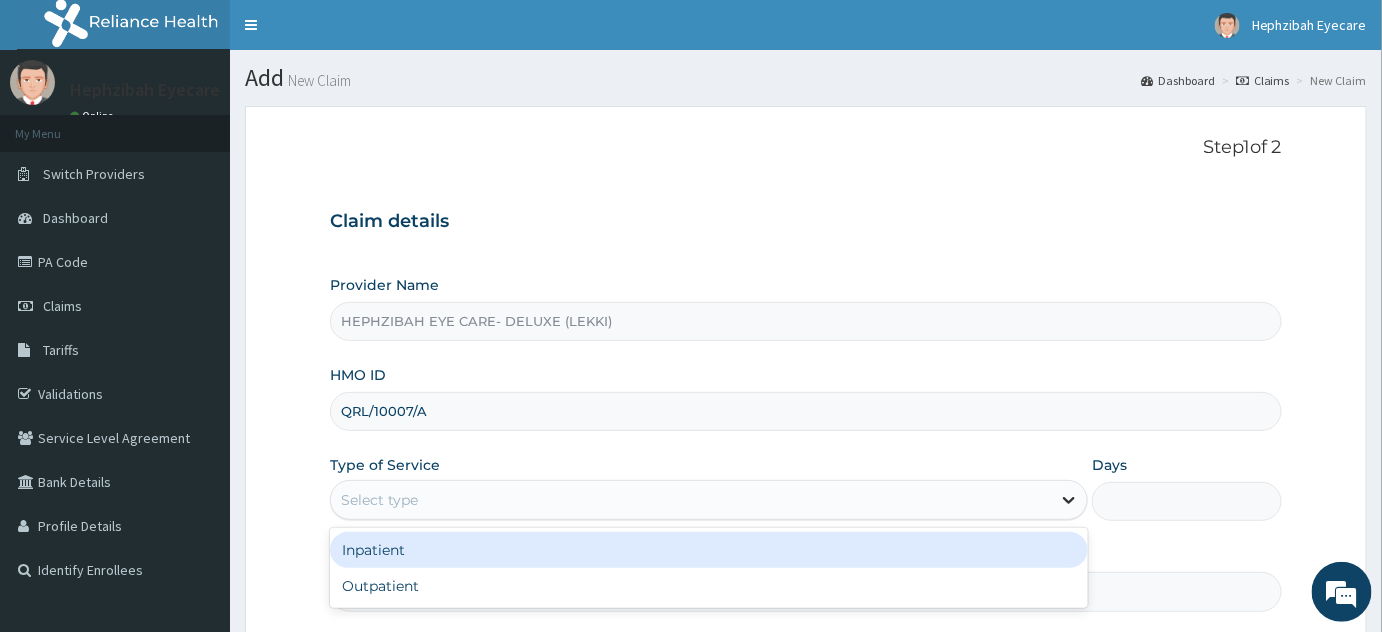click 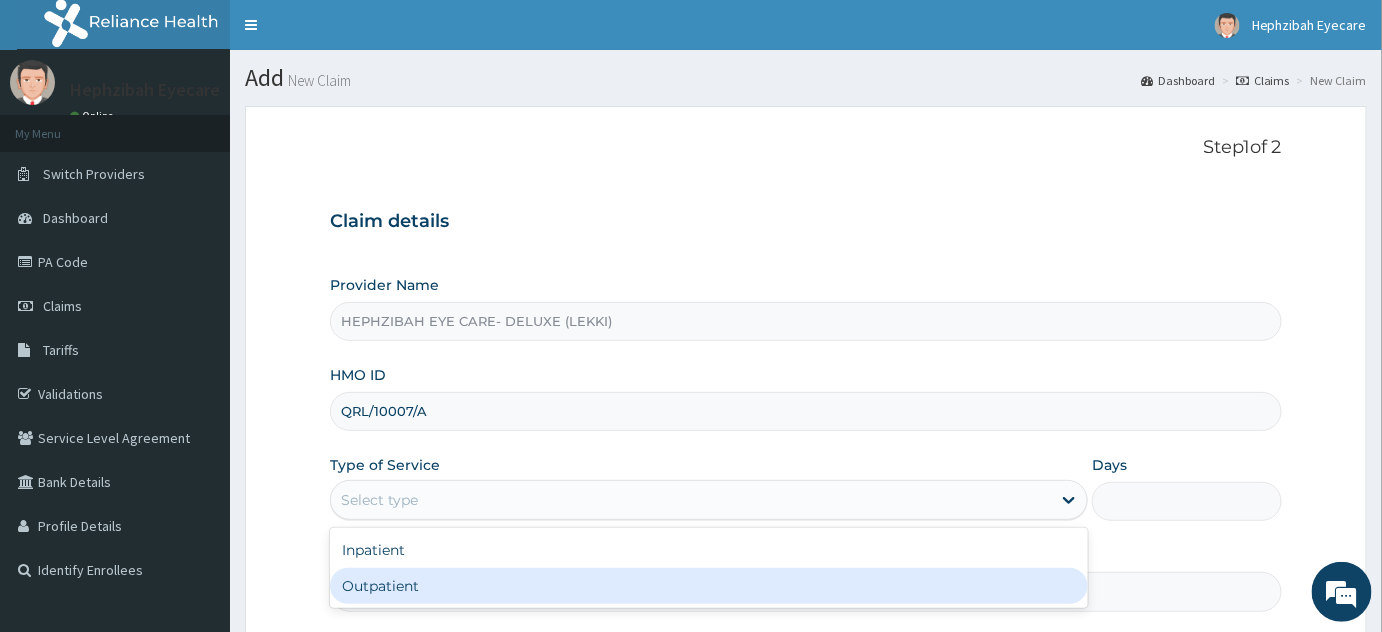 click on "Outpatient" at bounding box center (709, 586) 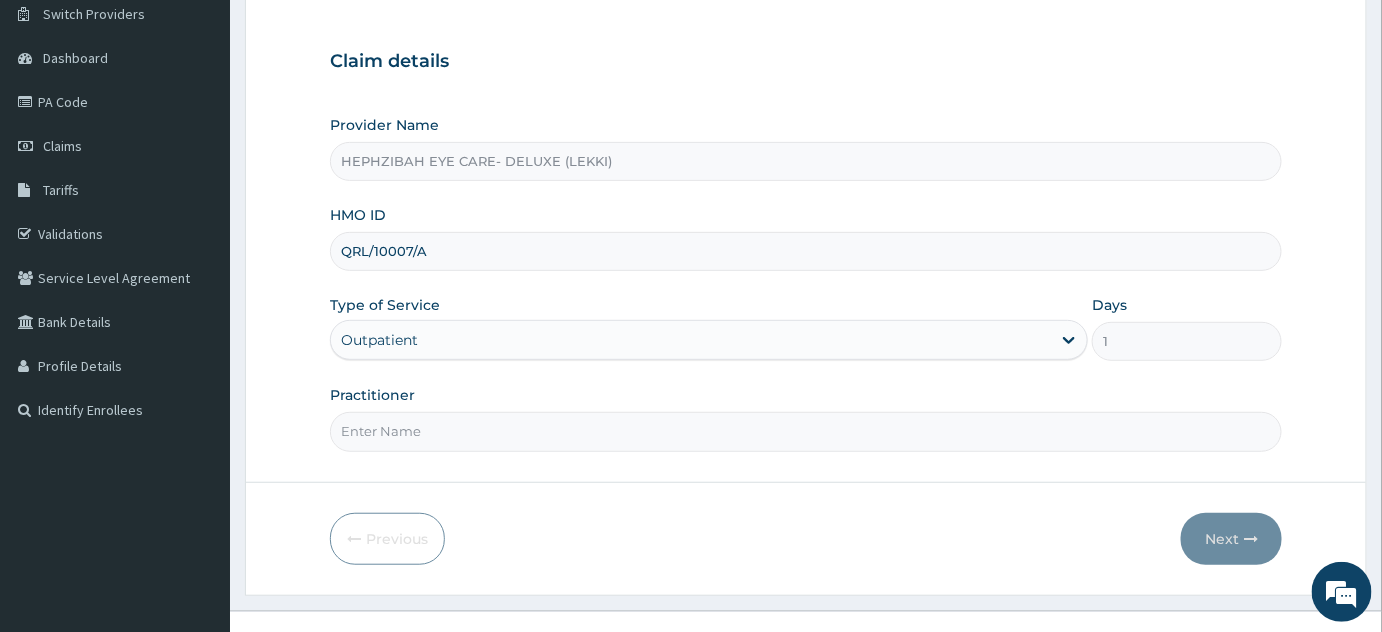 scroll, scrollTop: 165, scrollLeft: 0, axis: vertical 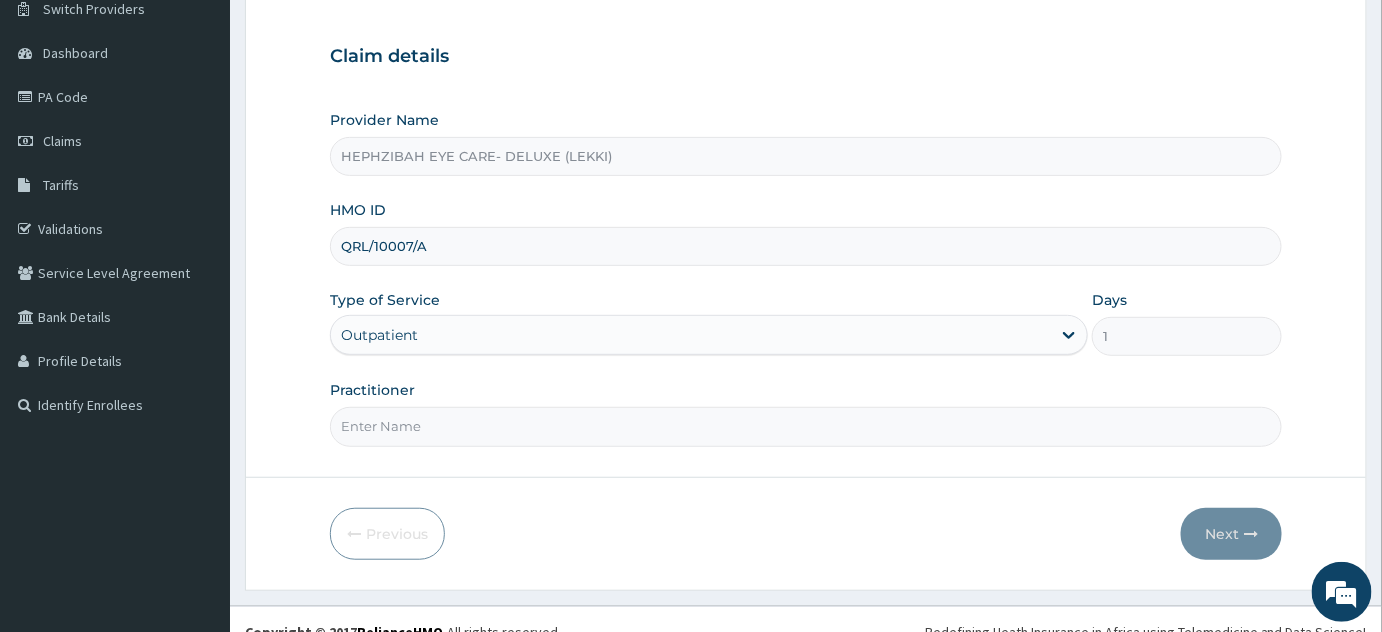 click on "Practitioner" at bounding box center (806, 426) 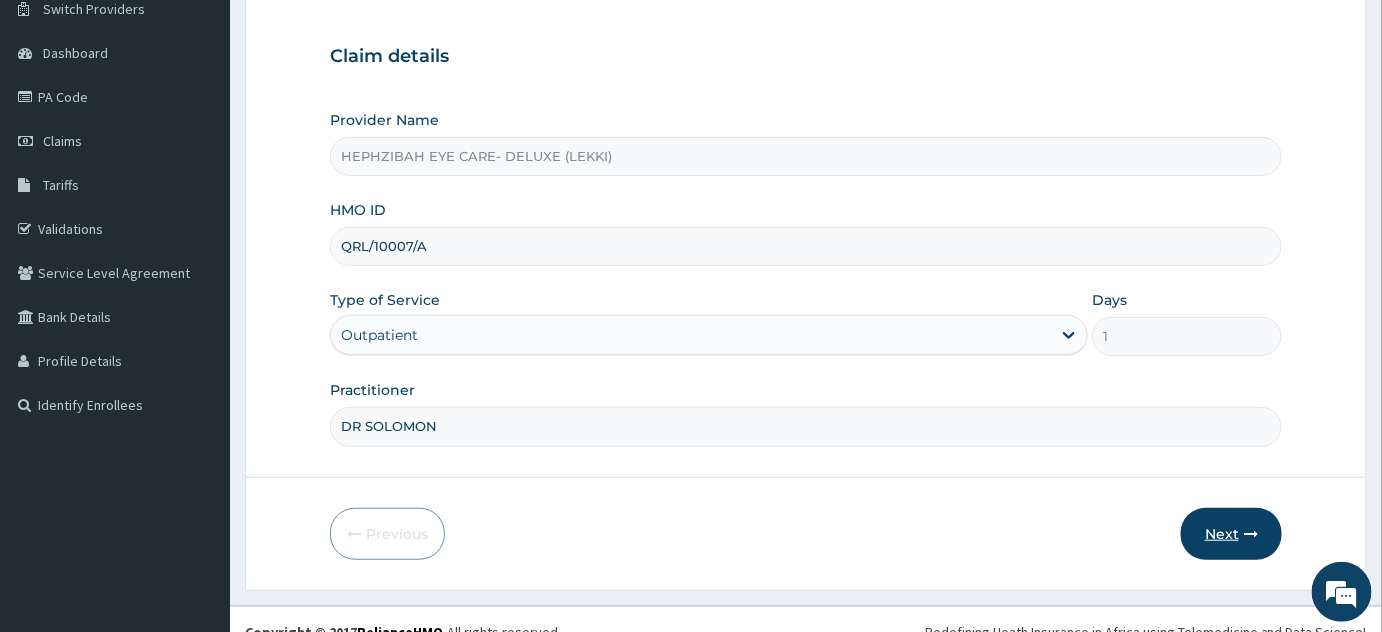 type on "DR SOLOMON" 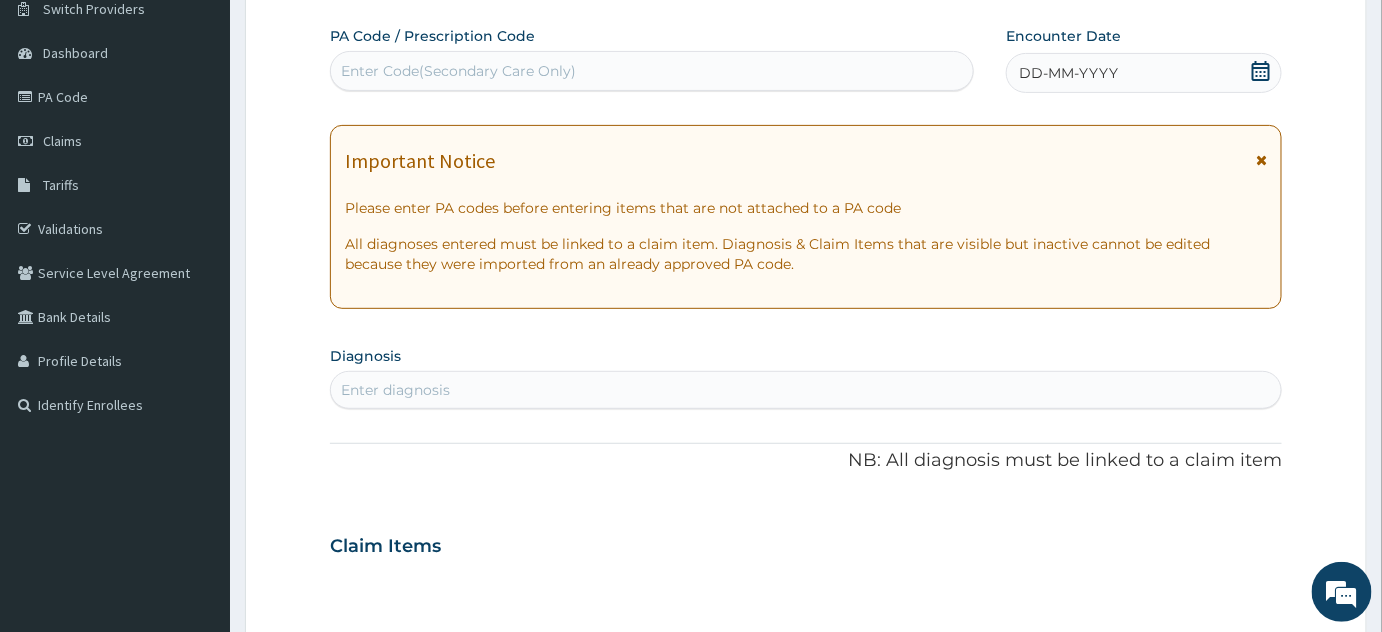 scroll, scrollTop: 0, scrollLeft: 0, axis: both 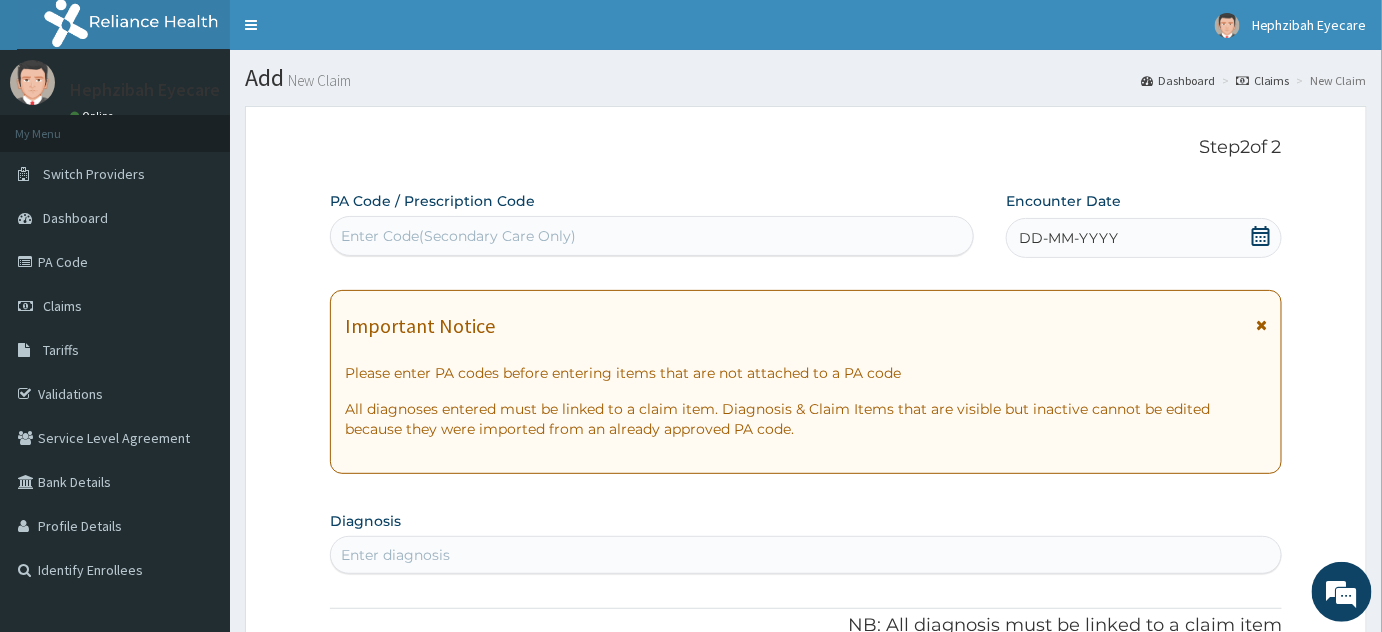click on "Enter Code(Secondary Care Only)" at bounding box center [458, 236] 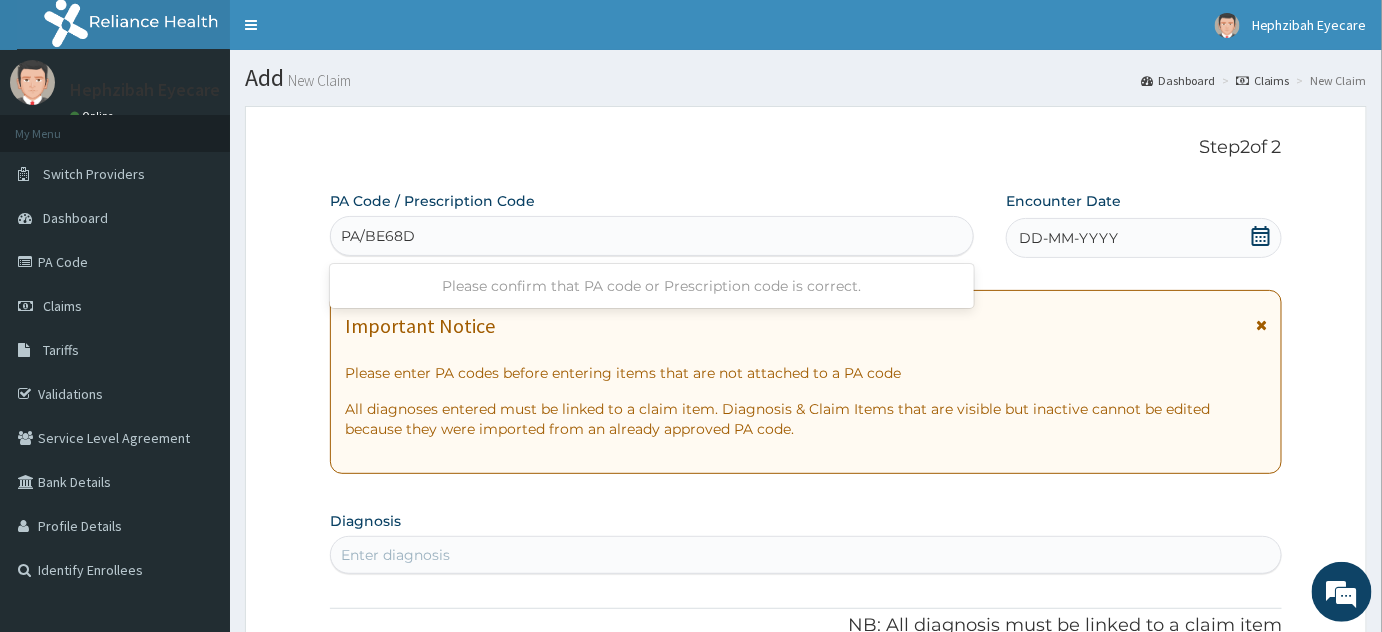 type on "PA/BE68D3" 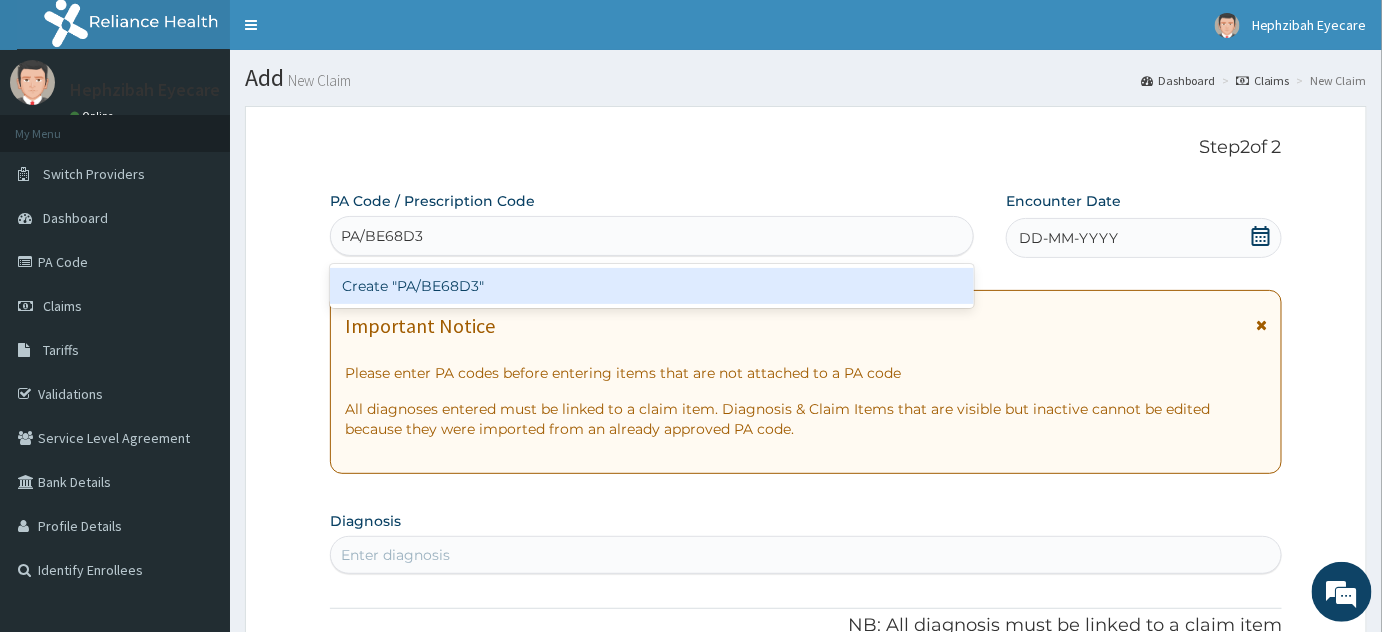 click on "Create "PA/BE68D3"" at bounding box center [652, 286] 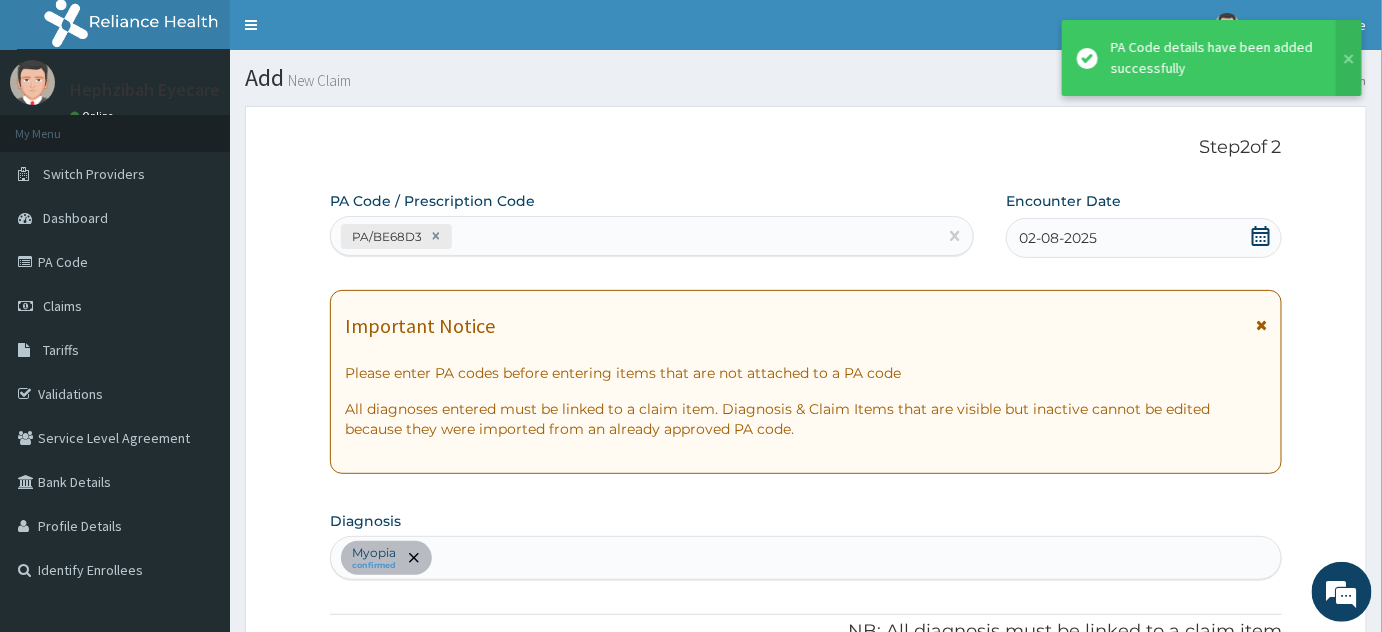 scroll, scrollTop: 514, scrollLeft: 0, axis: vertical 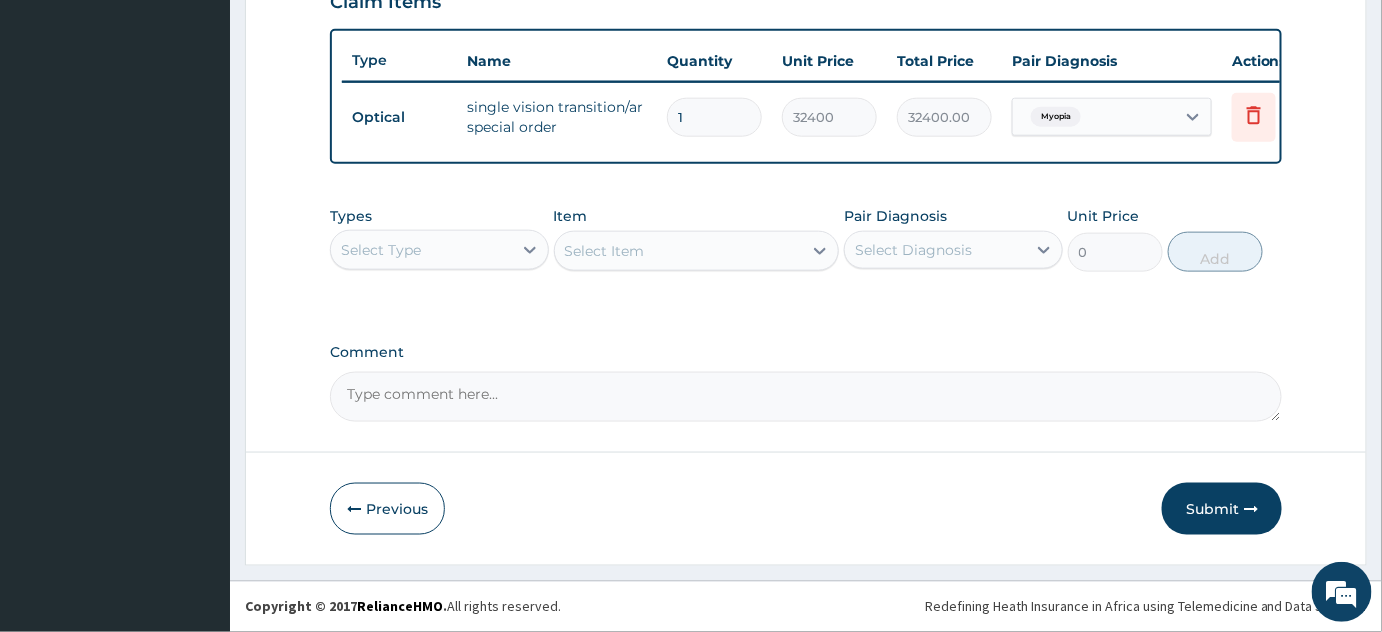 click on "Comment" at bounding box center [806, 397] 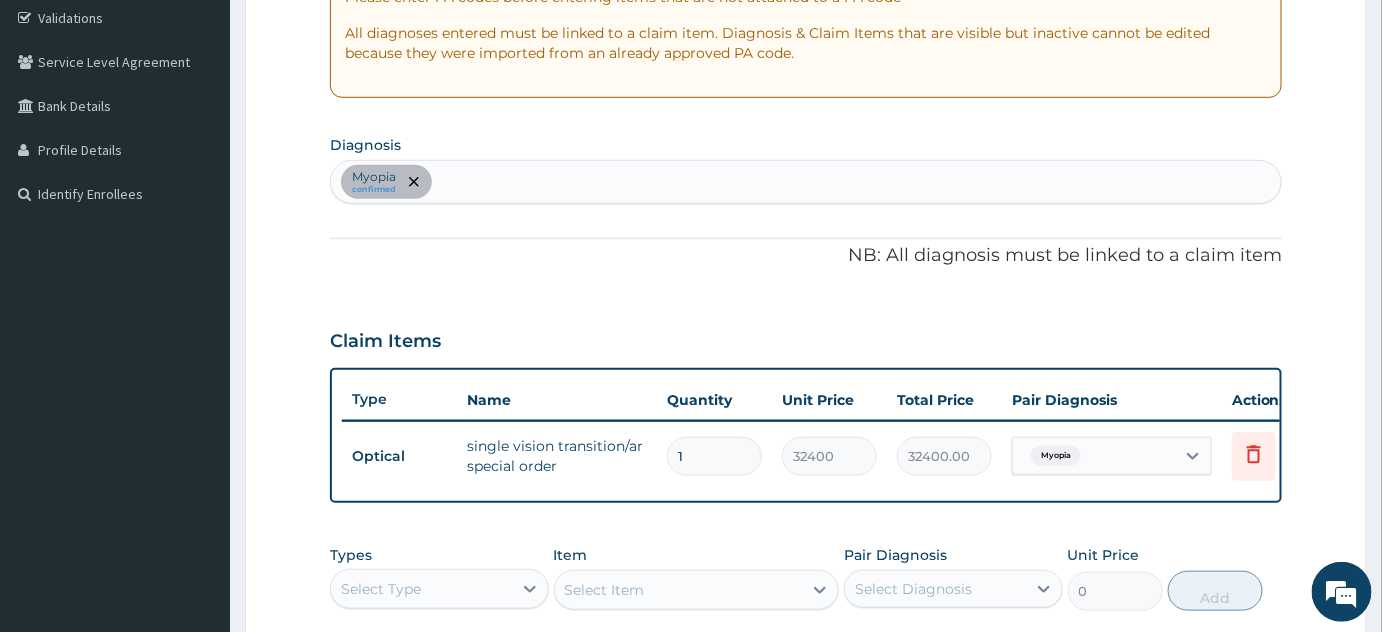 scroll, scrollTop: 336, scrollLeft: 0, axis: vertical 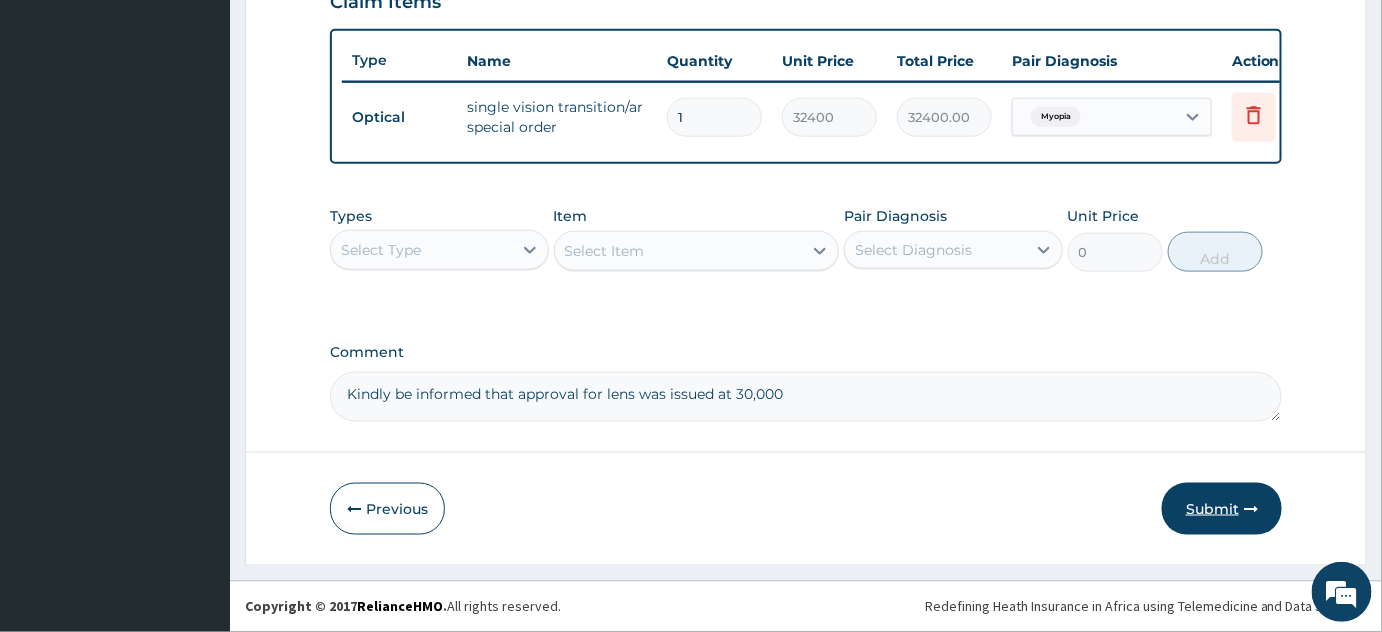 type on "Kindly be informed that approval for lens was issued at 30,000" 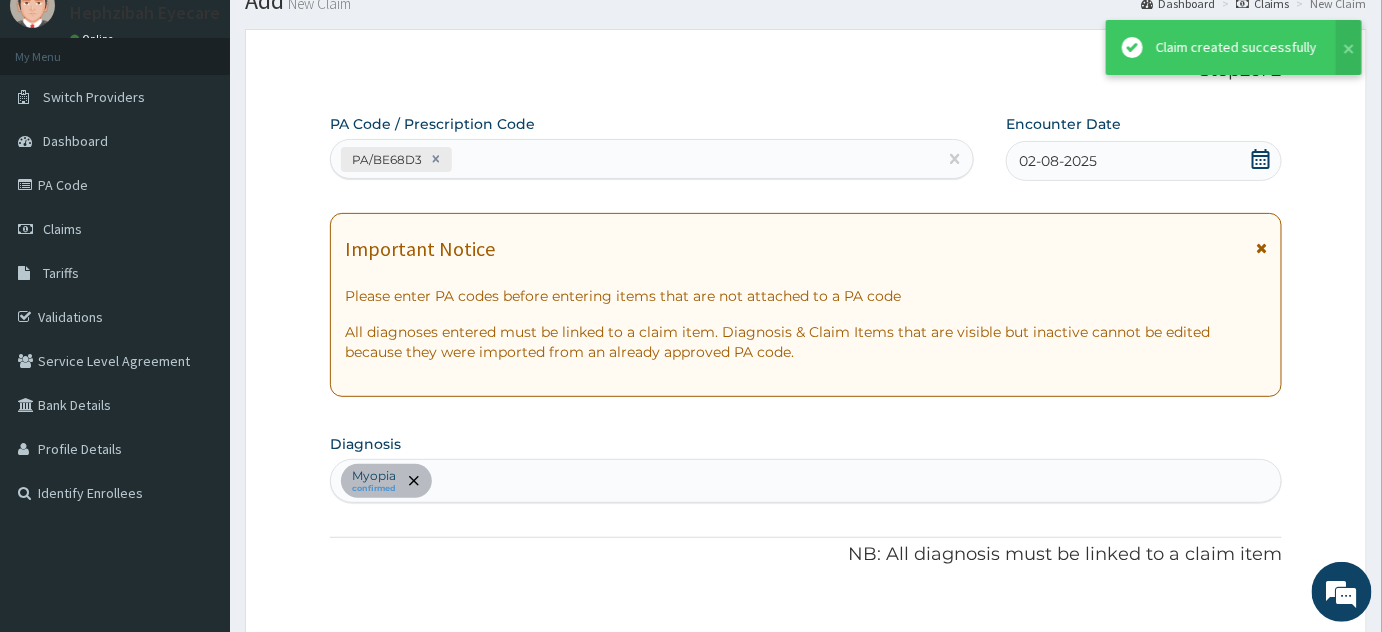 scroll, scrollTop: 725, scrollLeft: 0, axis: vertical 